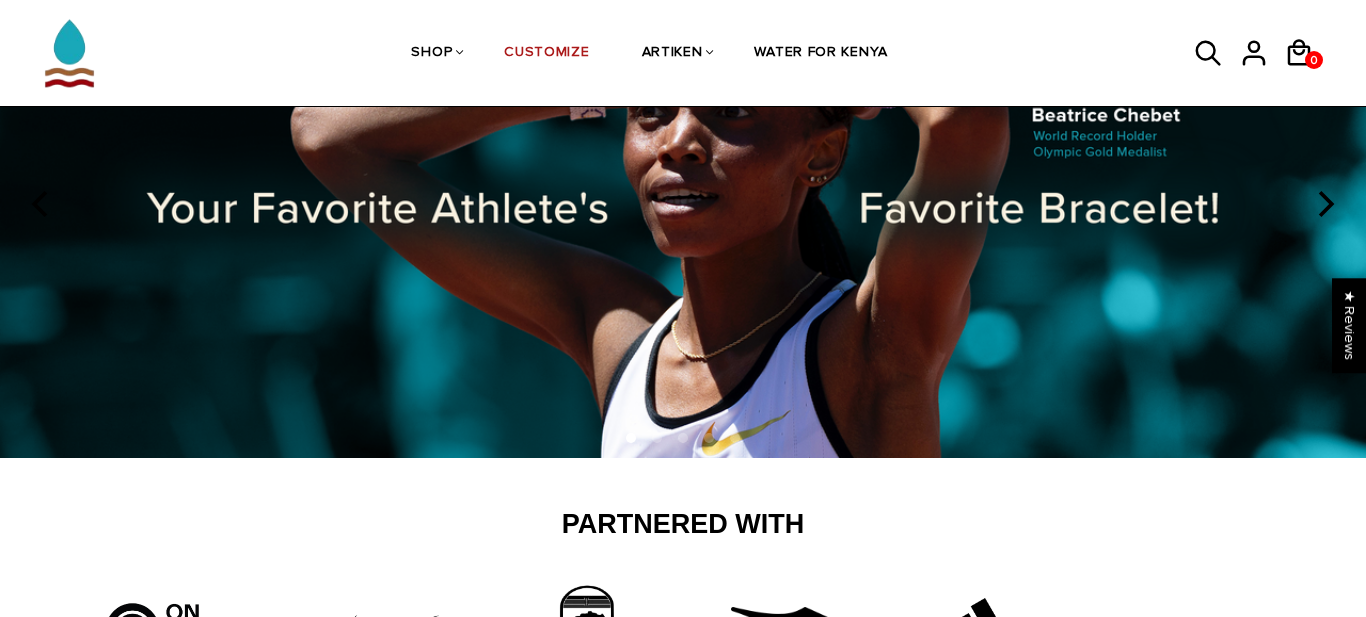 scroll, scrollTop: 0, scrollLeft: 0, axis: both 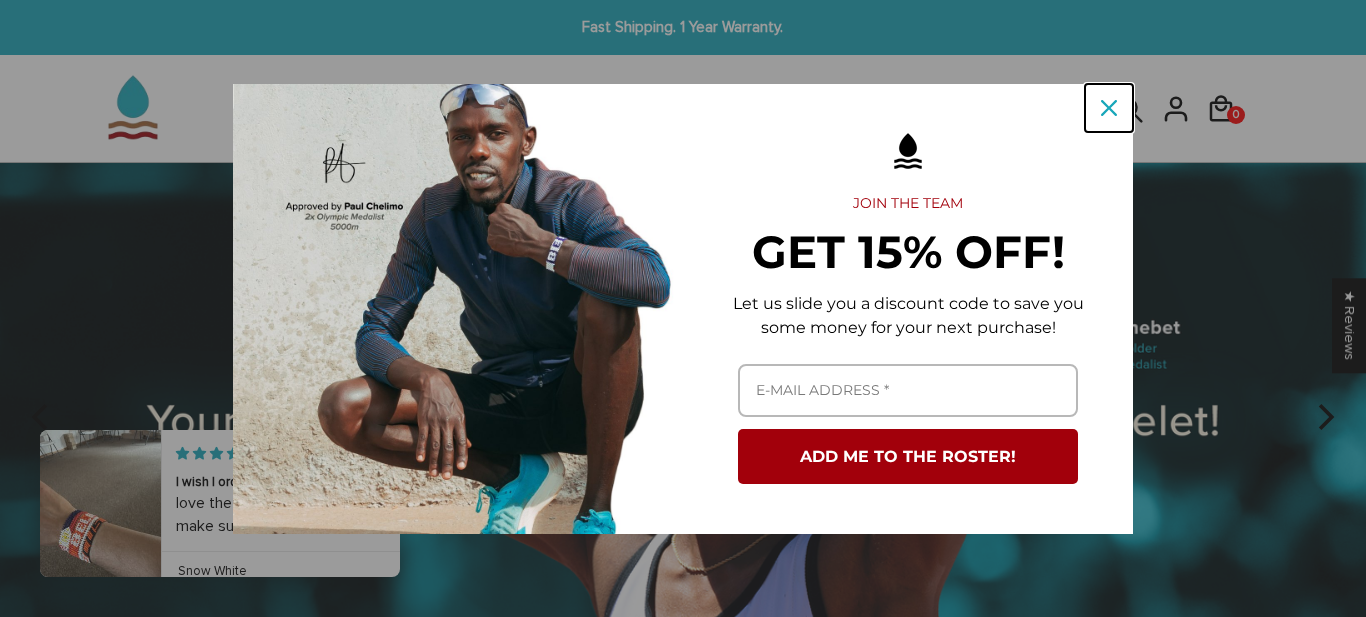 click at bounding box center [1109, 108] 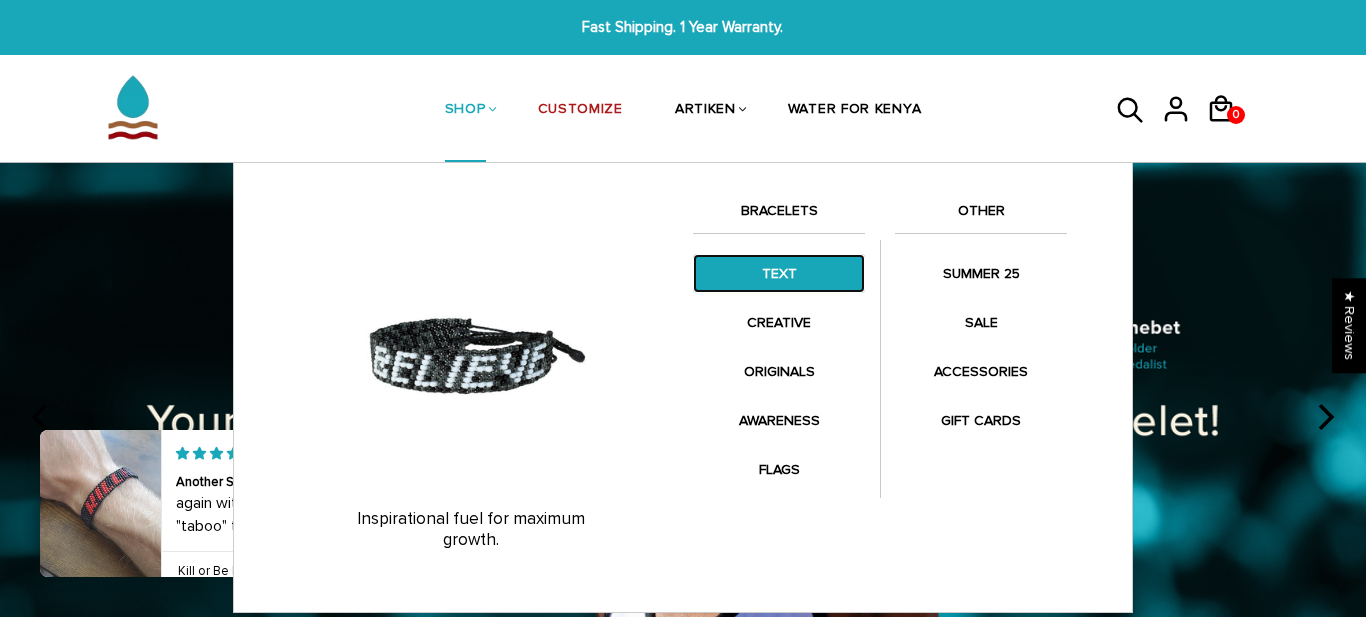 click on "TEXT" at bounding box center [779, 273] 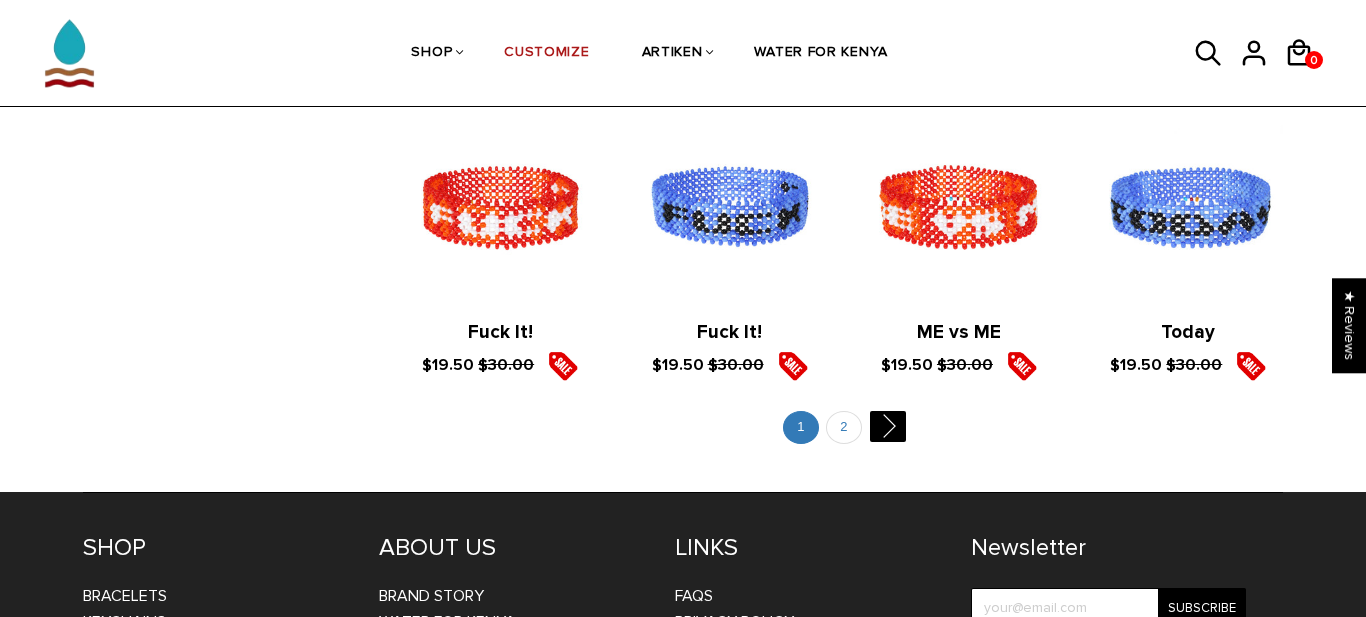scroll, scrollTop: 2463, scrollLeft: 0, axis: vertical 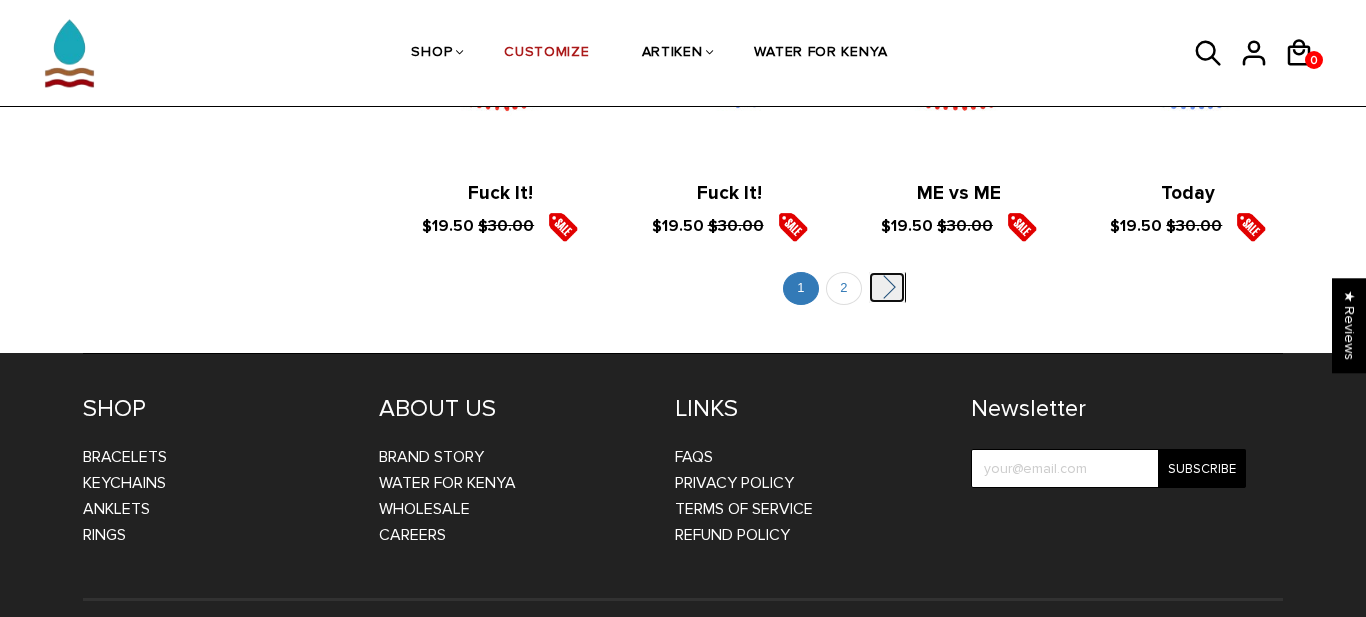 click on "" at bounding box center [887, 287] 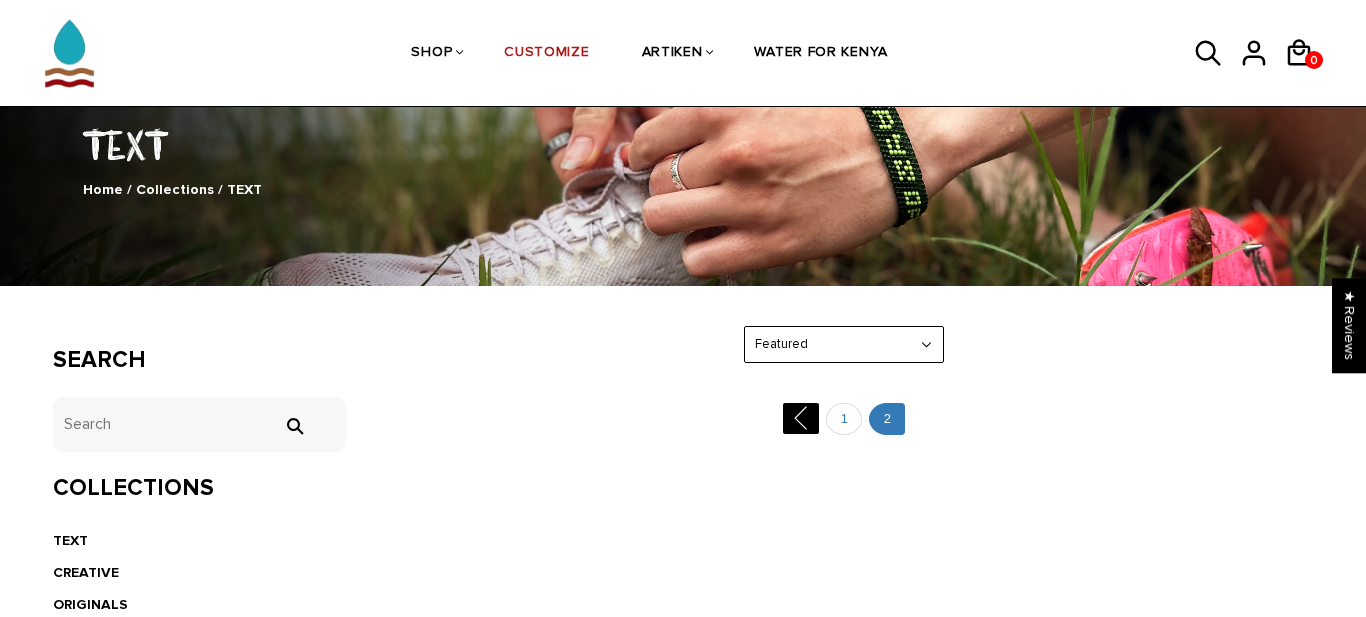 scroll, scrollTop: 89, scrollLeft: 0, axis: vertical 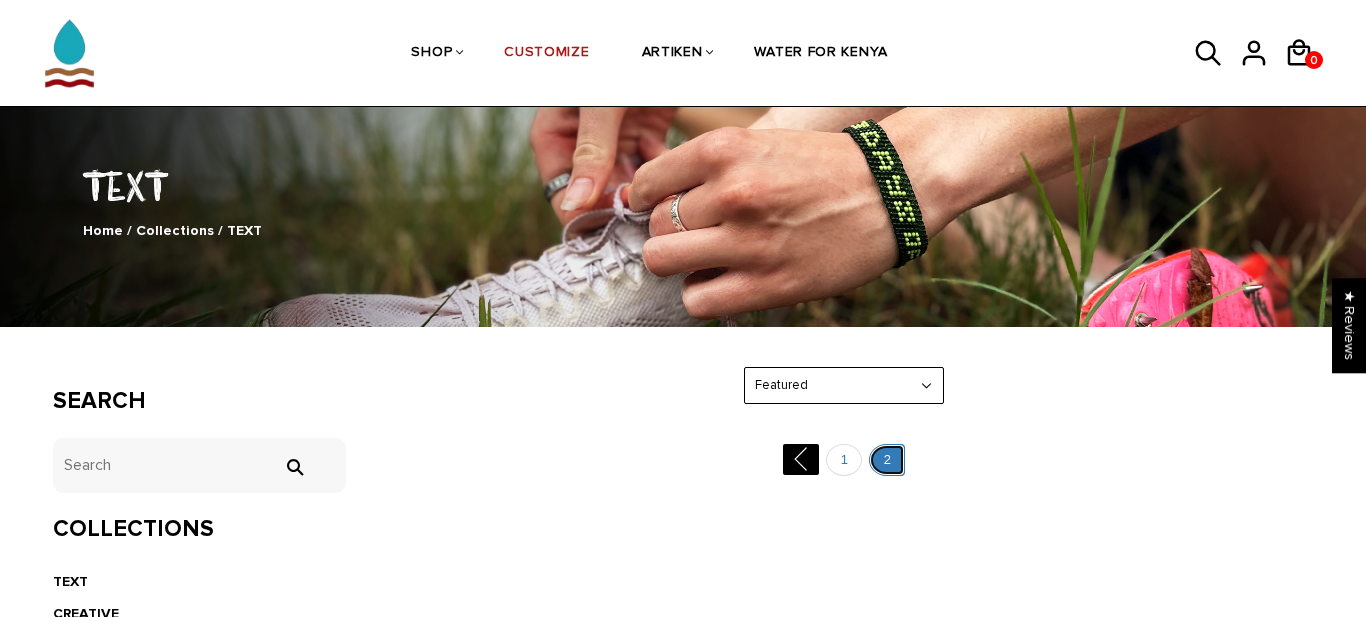 click on "2" at bounding box center [887, 460] 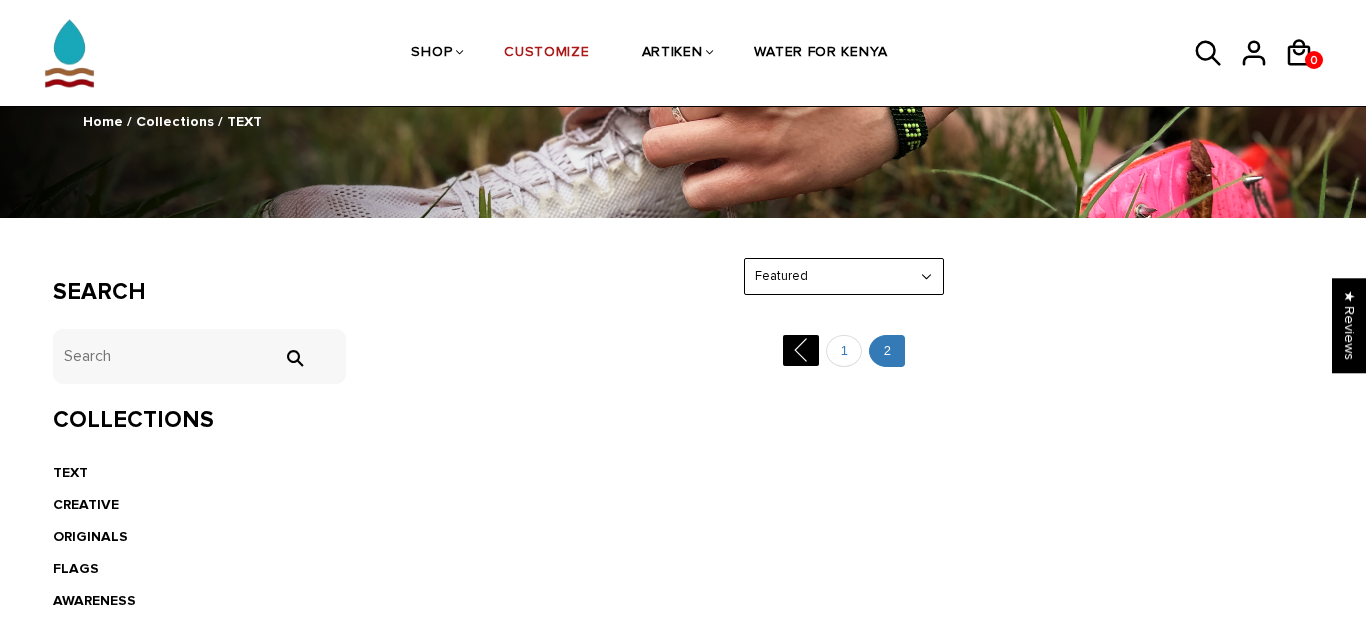 scroll, scrollTop: 340, scrollLeft: 0, axis: vertical 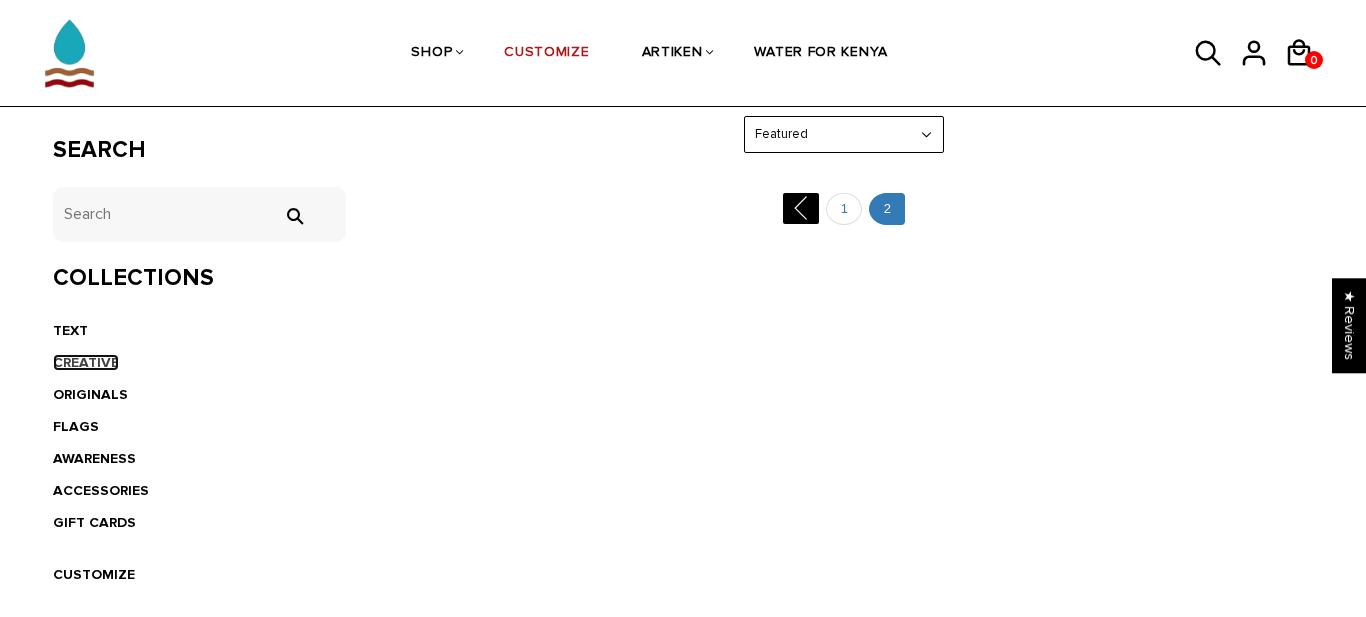 click on "CREATIVE" at bounding box center (86, 362) 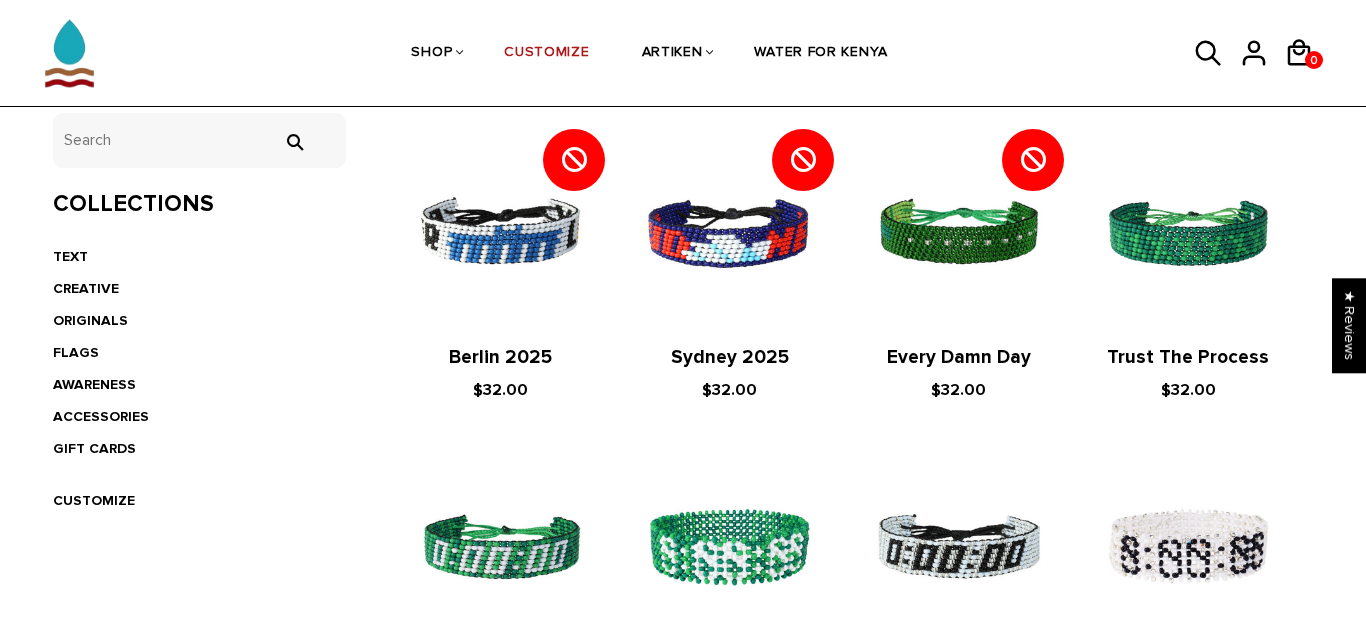scroll, scrollTop: 459, scrollLeft: 0, axis: vertical 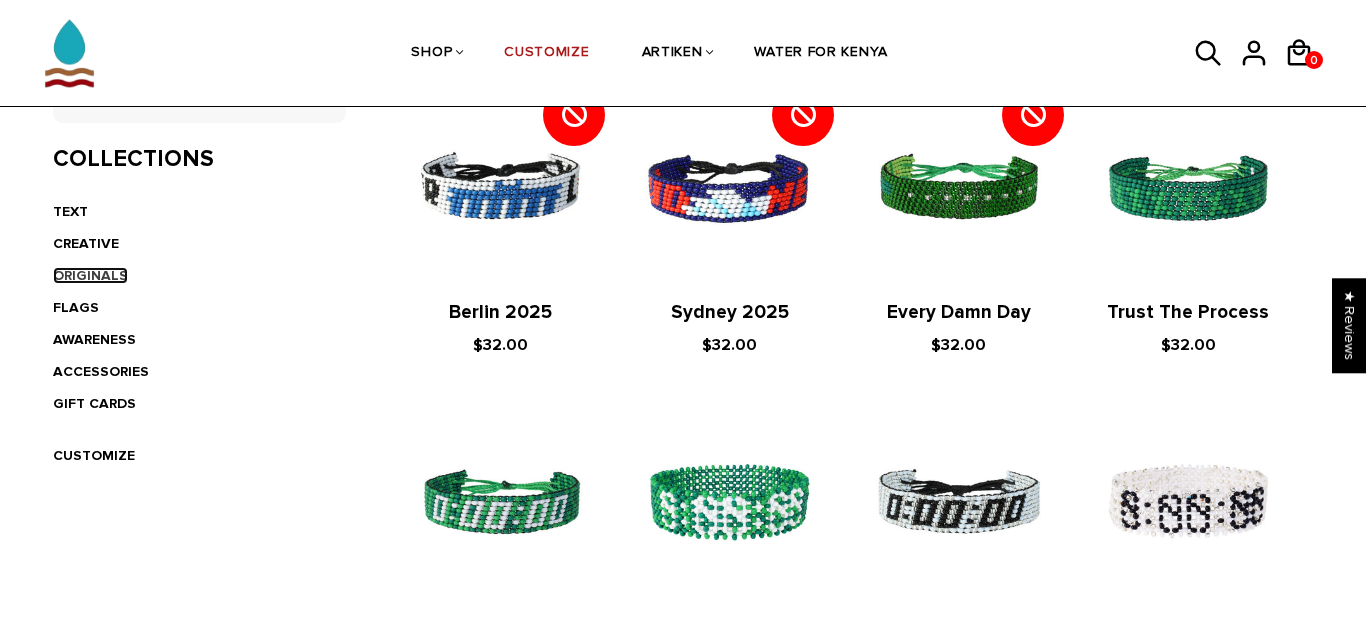 click on "ORIGINALS" at bounding box center [90, 275] 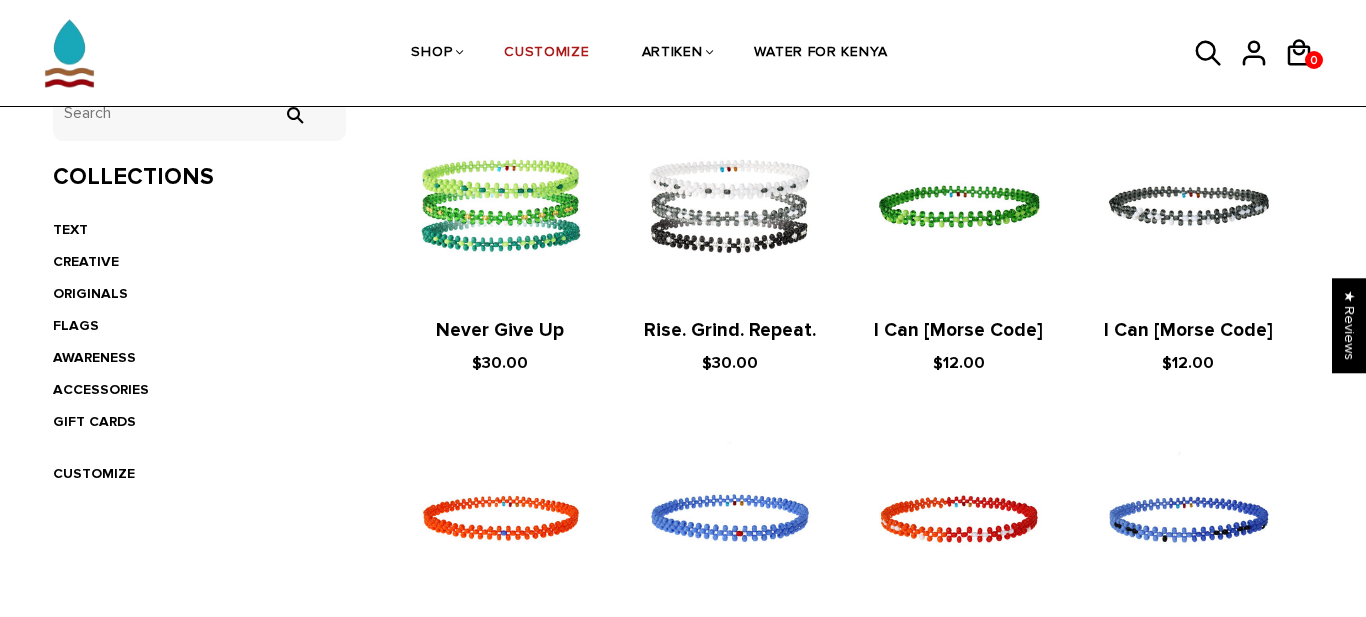 scroll, scrollTop: 454, scrollLeft: 0, axis: vertical 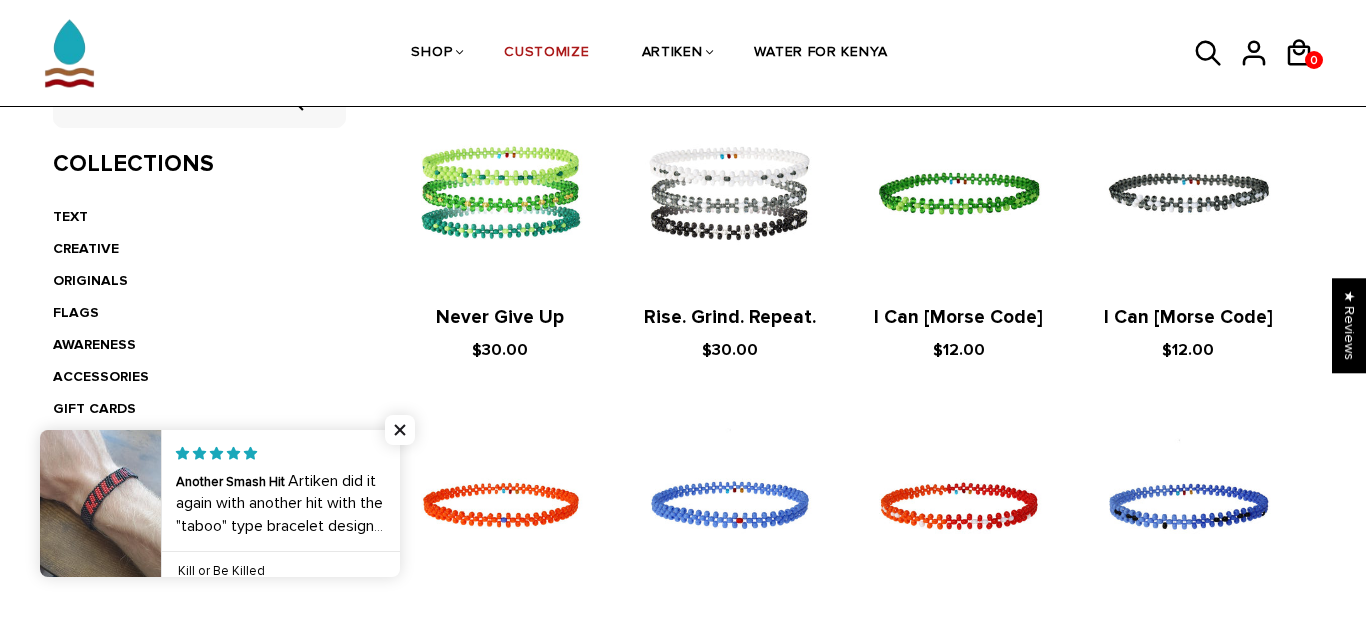 click on "ACCESSORIES" at bounding box center (199, 377) 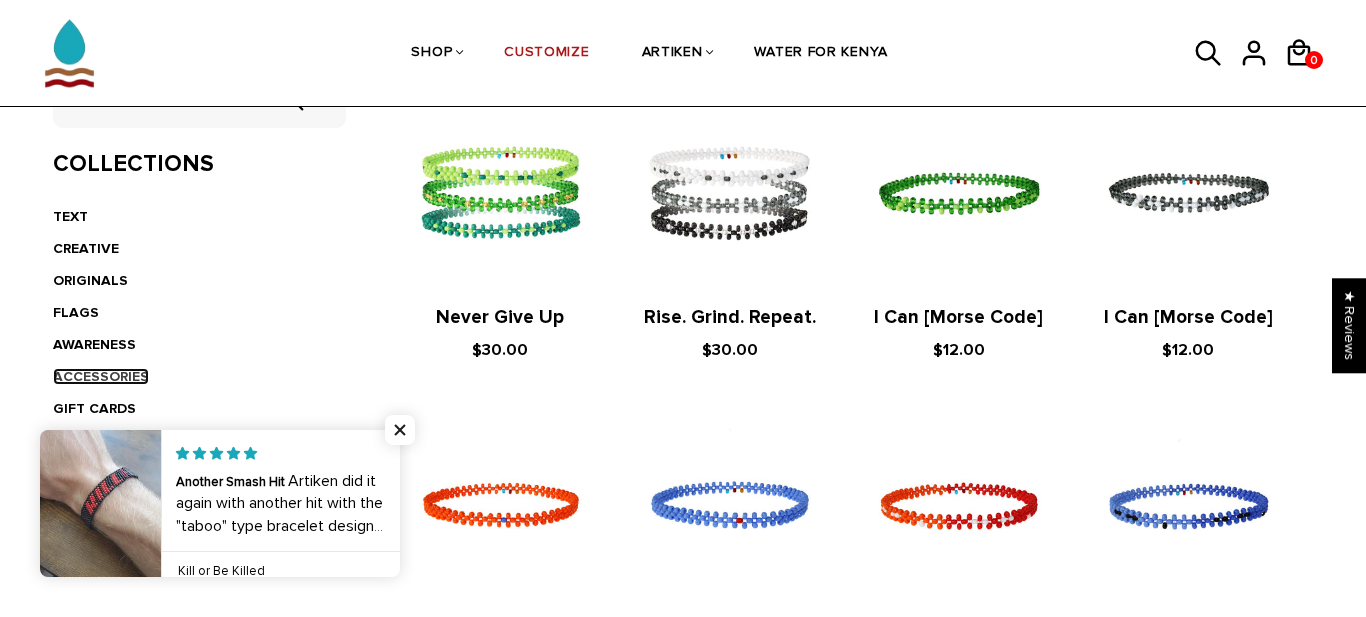 click on "ACCESSORIES" at bounding box center [101, 376] 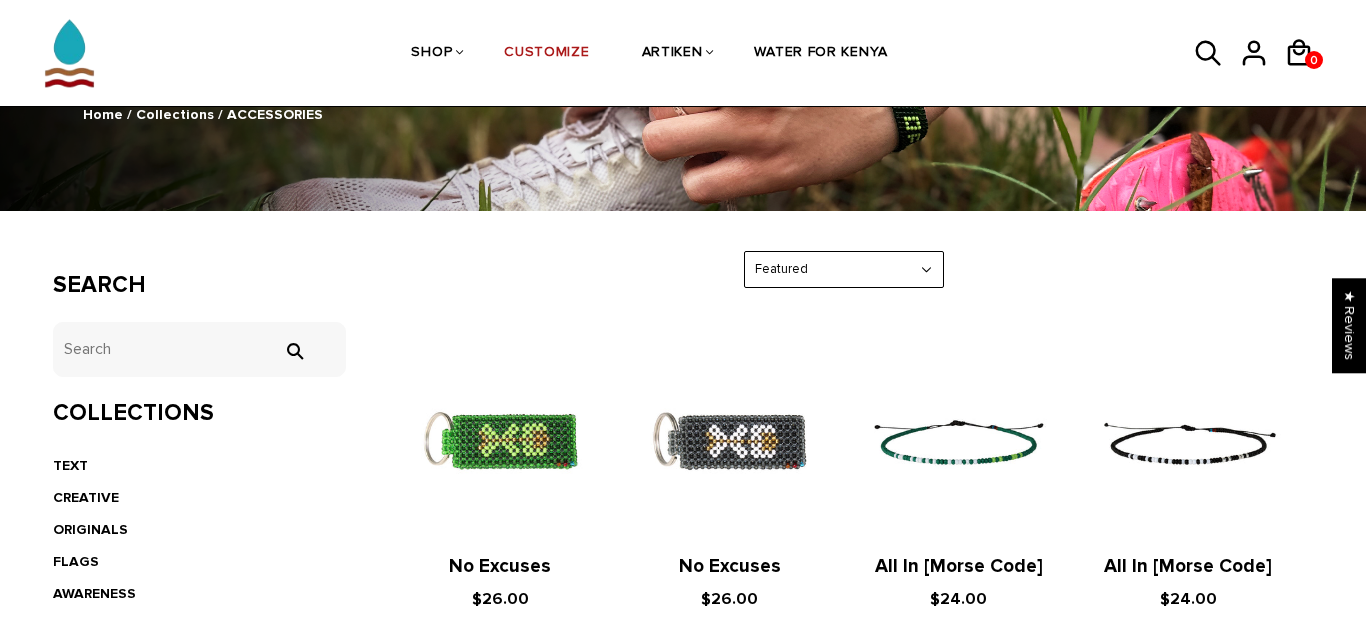 scroll, scrollTop: 0, scrollLeft: 0, axis: both 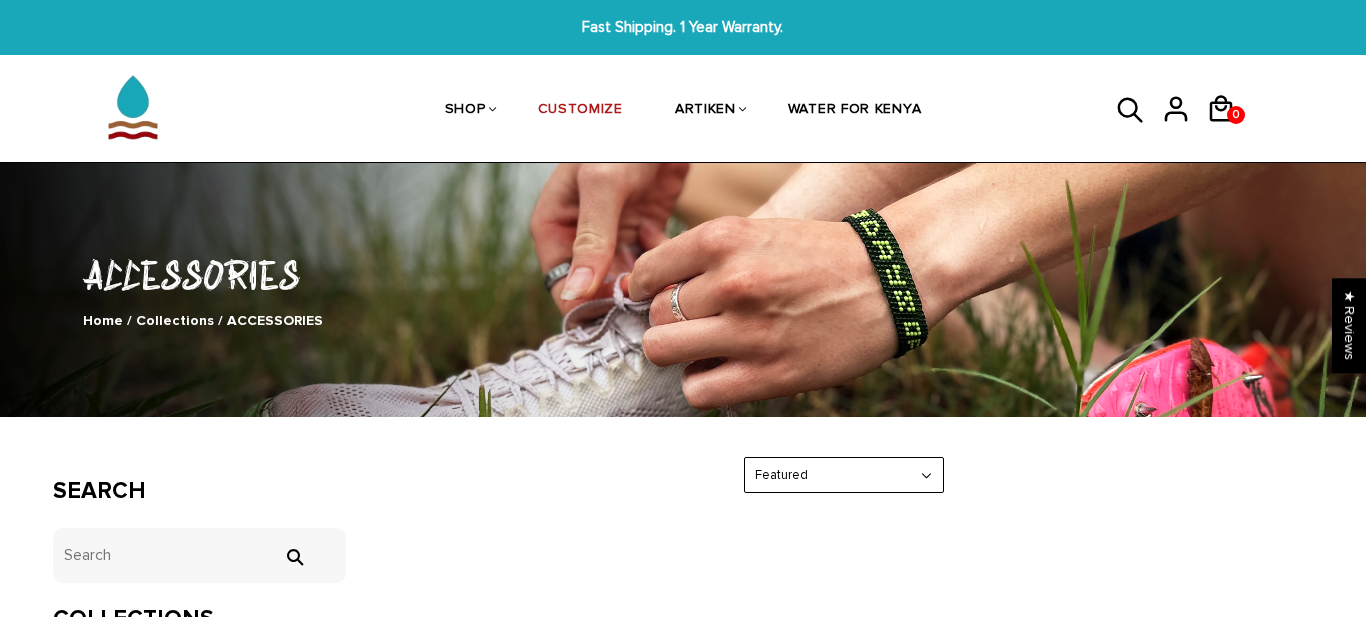 click on "Search
tets

Collections
TEXT
CREATIVE
ORIGINALS
FLAGS
AWARENESS
ACCESSORIES
GIFT CARDS
CUSTOMIZE" at bounding box center (199, 706) 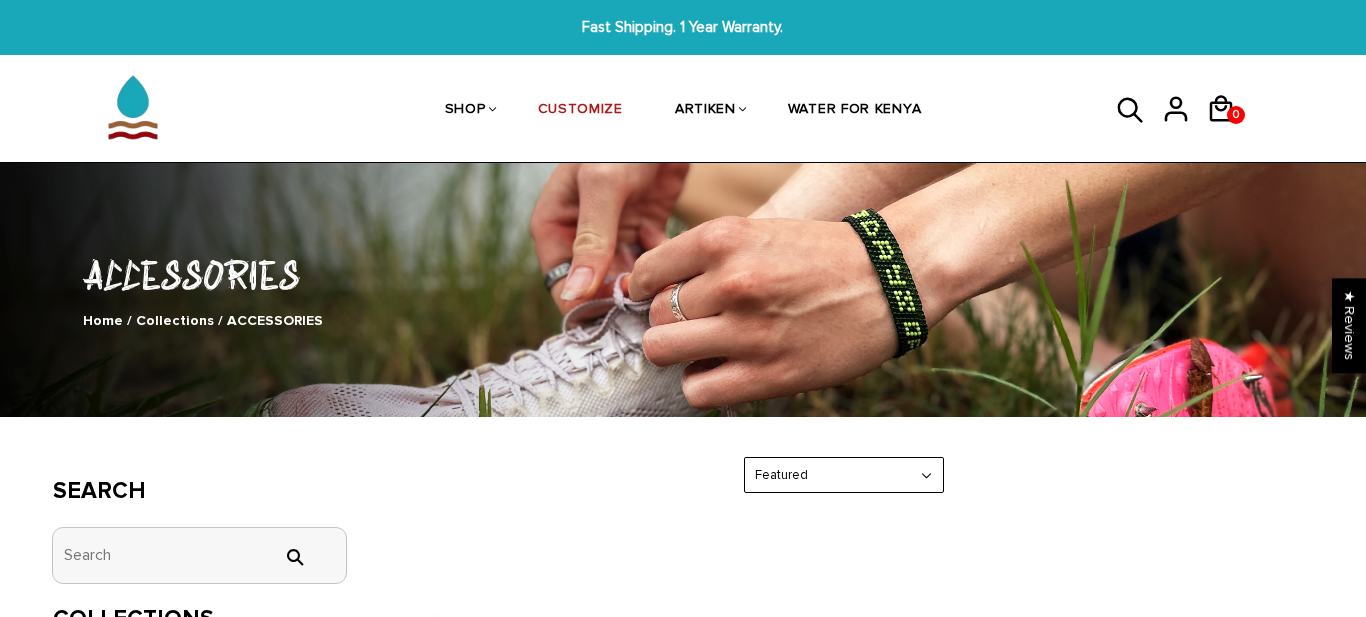 click on "tets" at bounding box center [199, 555] 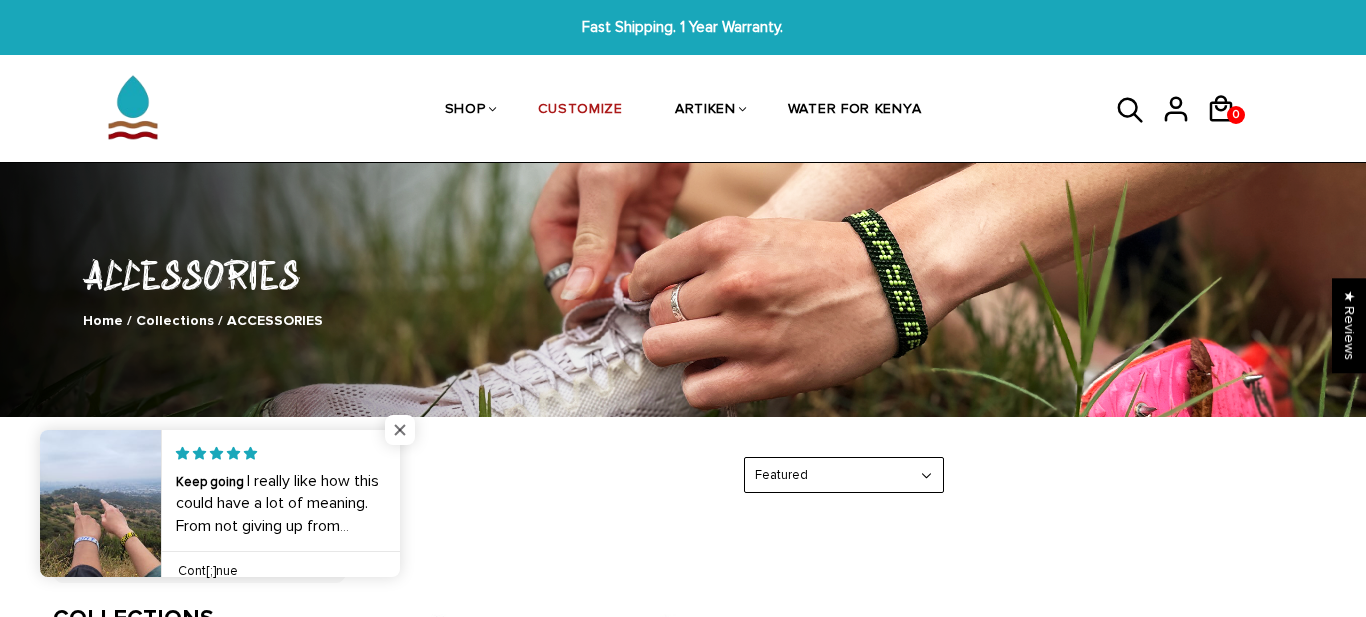 click at bounding box center [400, 430] 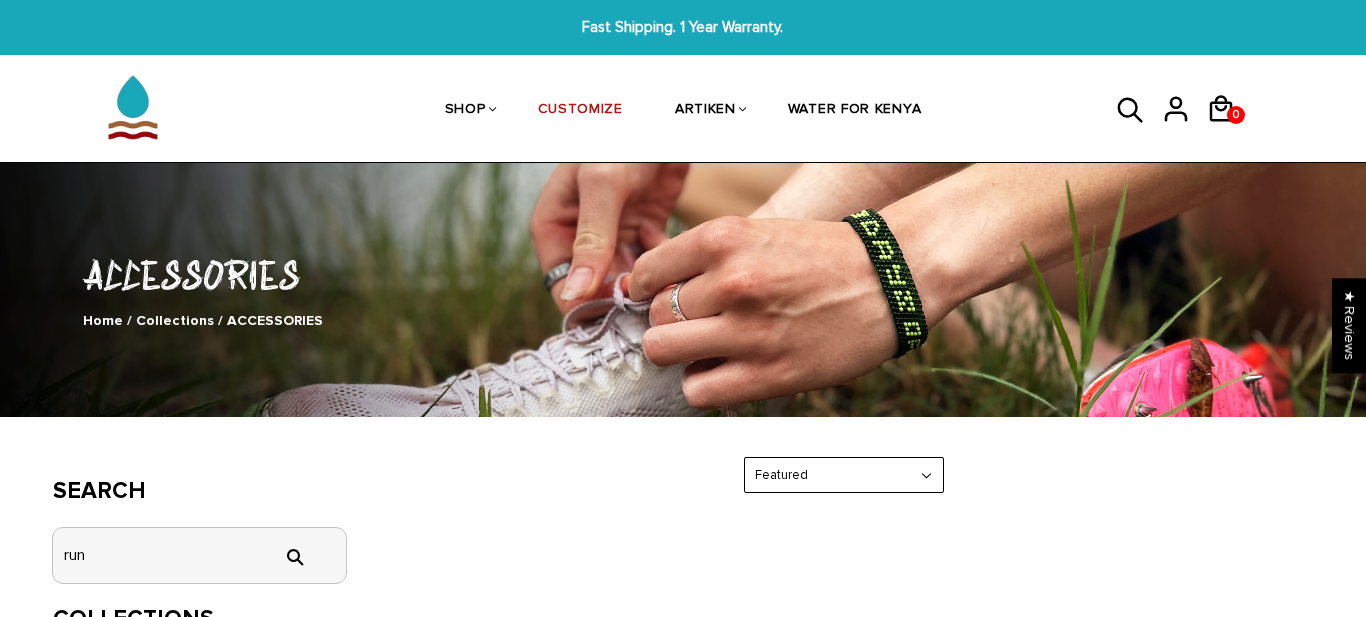 click on "run" at bounding box center [199, 555] 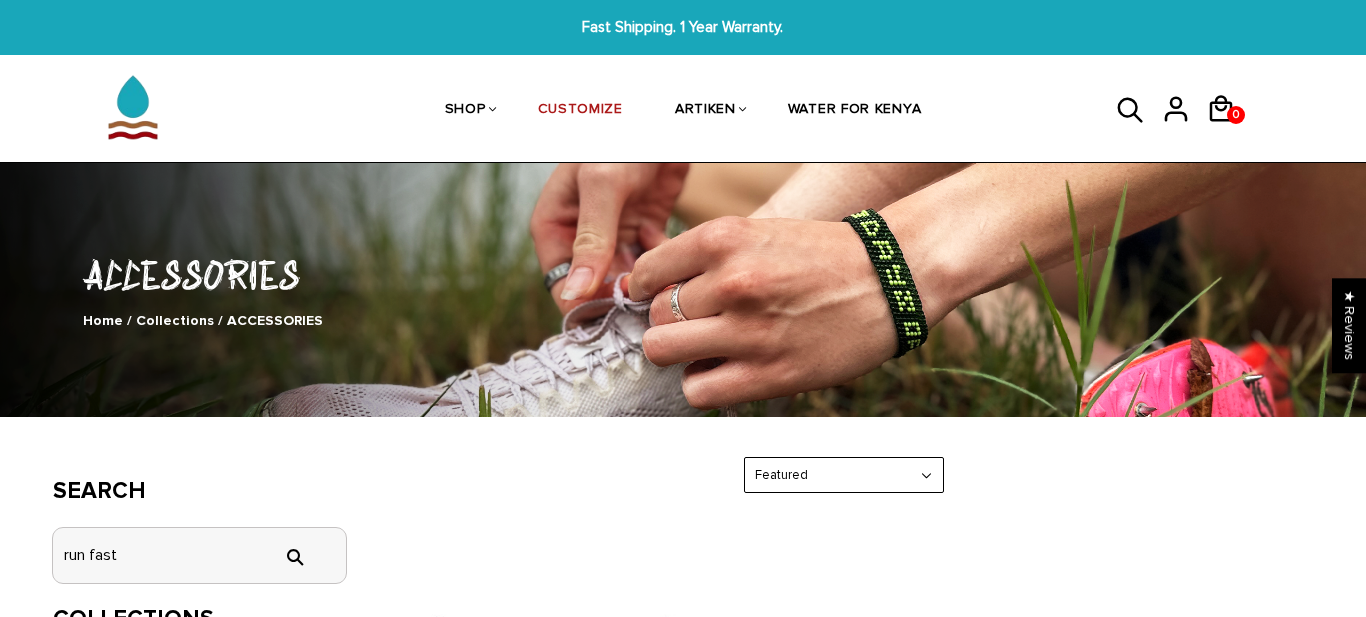 type on "run fast" 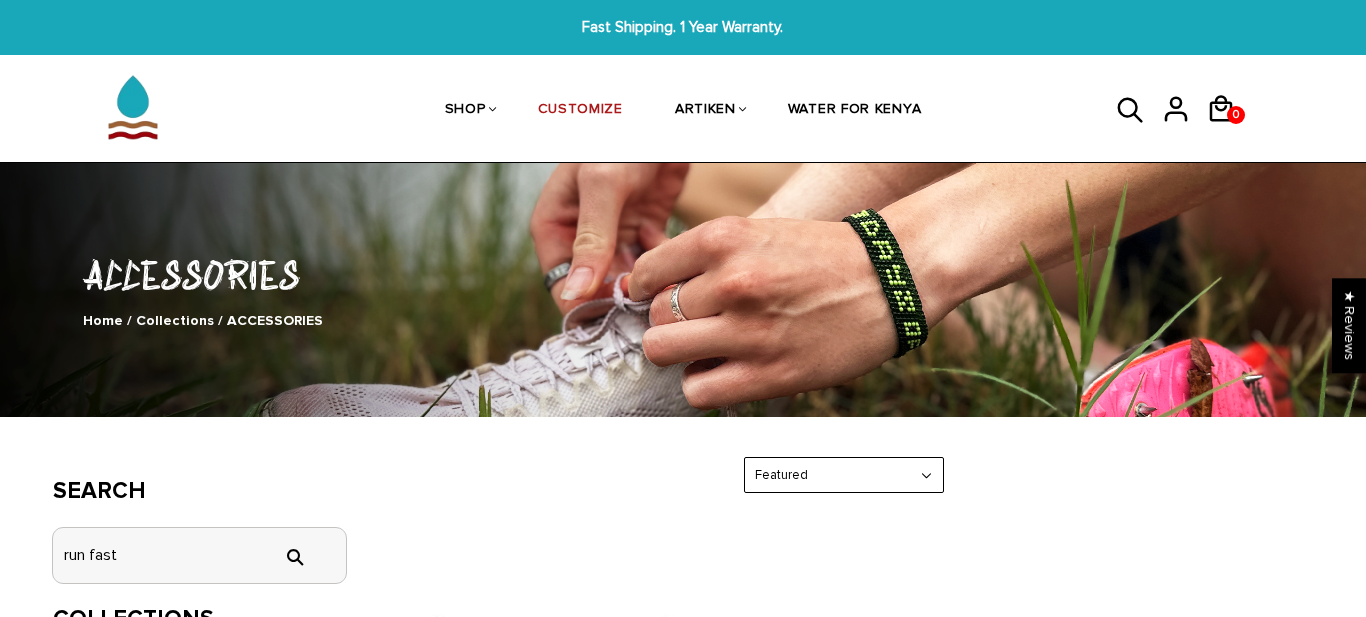 click on "" at bounding box center (294, 557) 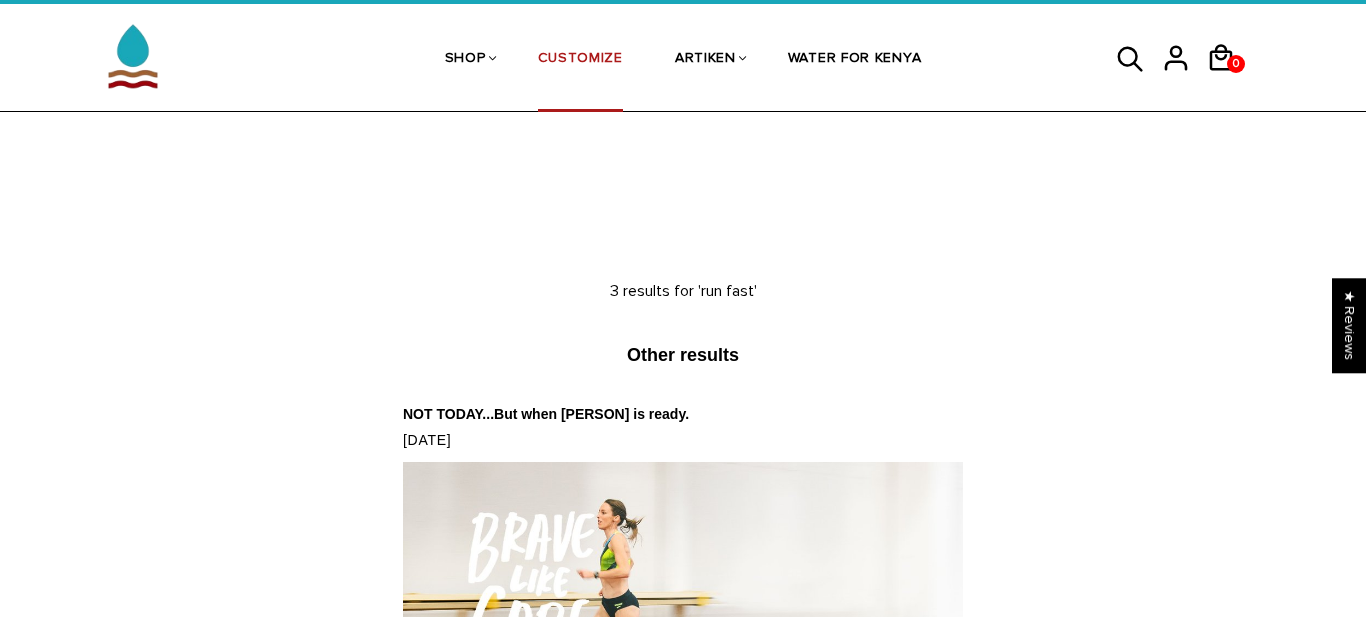 scroll, scrollTop: 52, scrollLeft: 0, axis: vertical 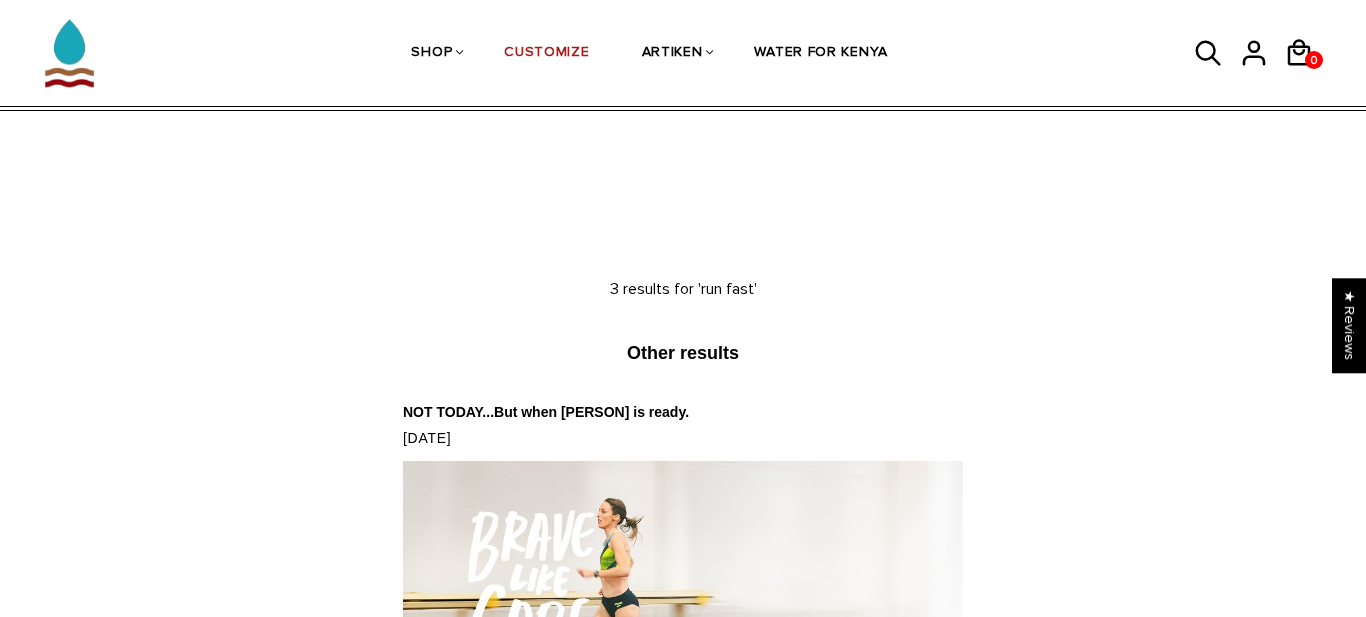 click on "Other results" at bounding box center [683, 353] 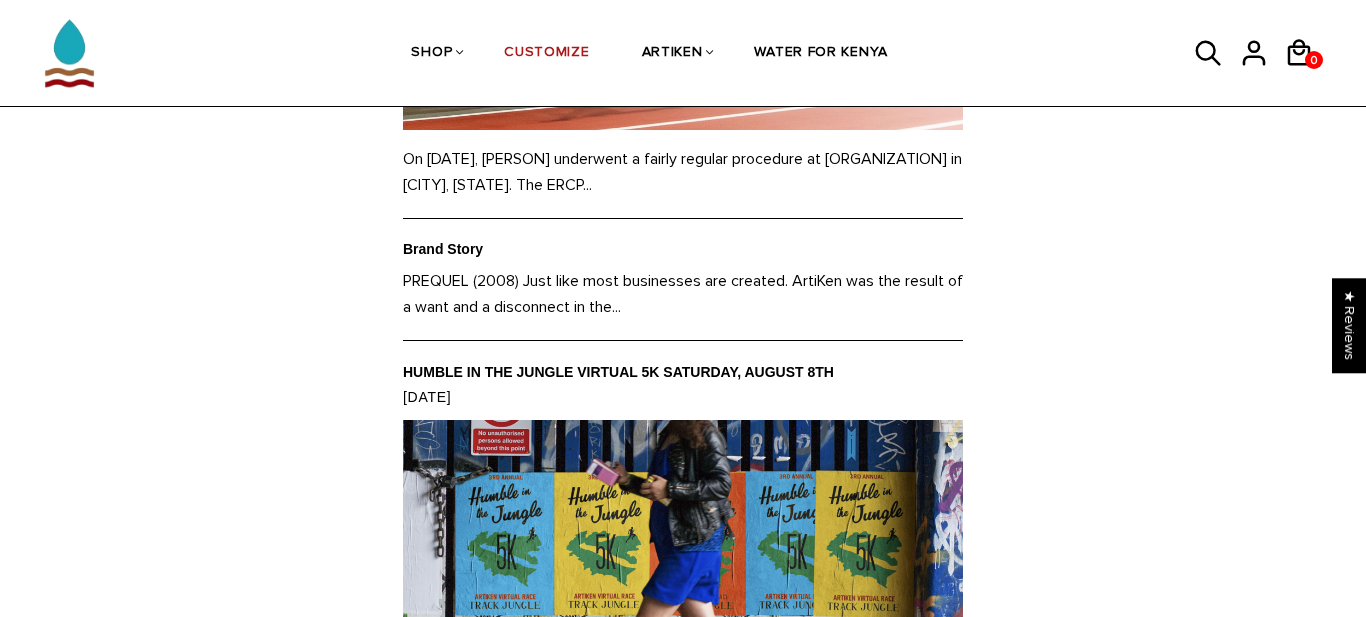scroll, scrollTop: 0, scrollLeft: 0, axis: both 